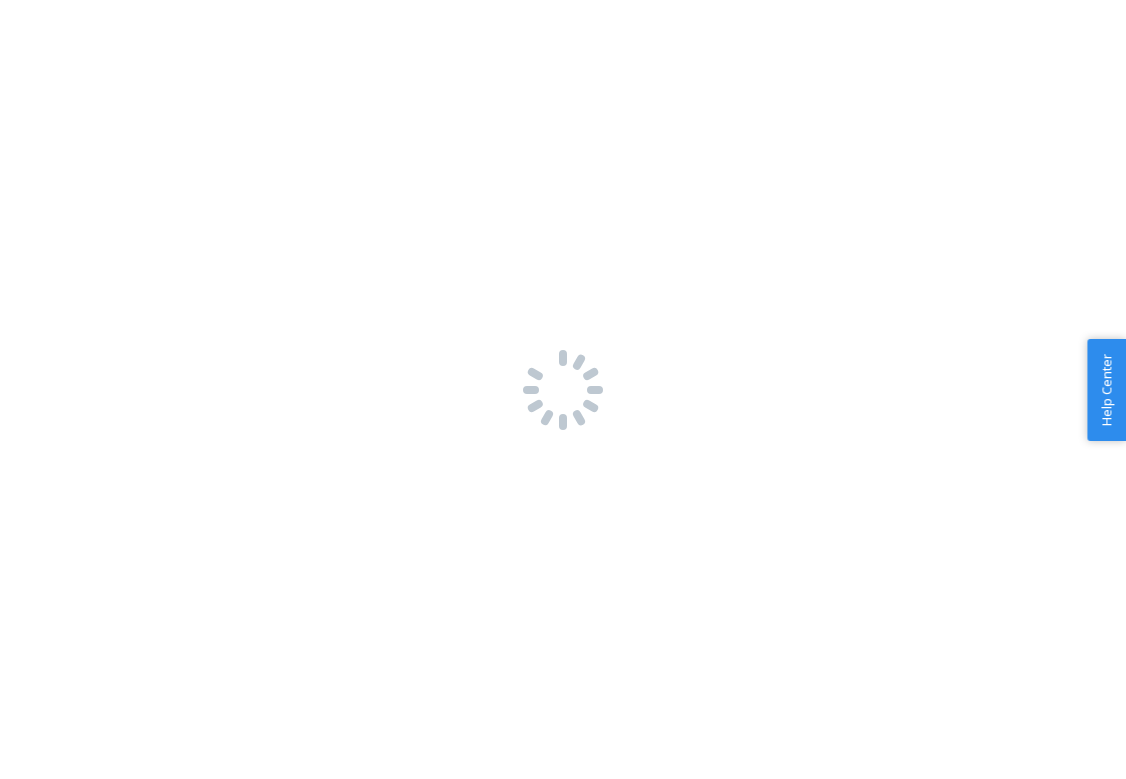 scroll, scrollTop: 0, scrollLeft: 0, axis: both 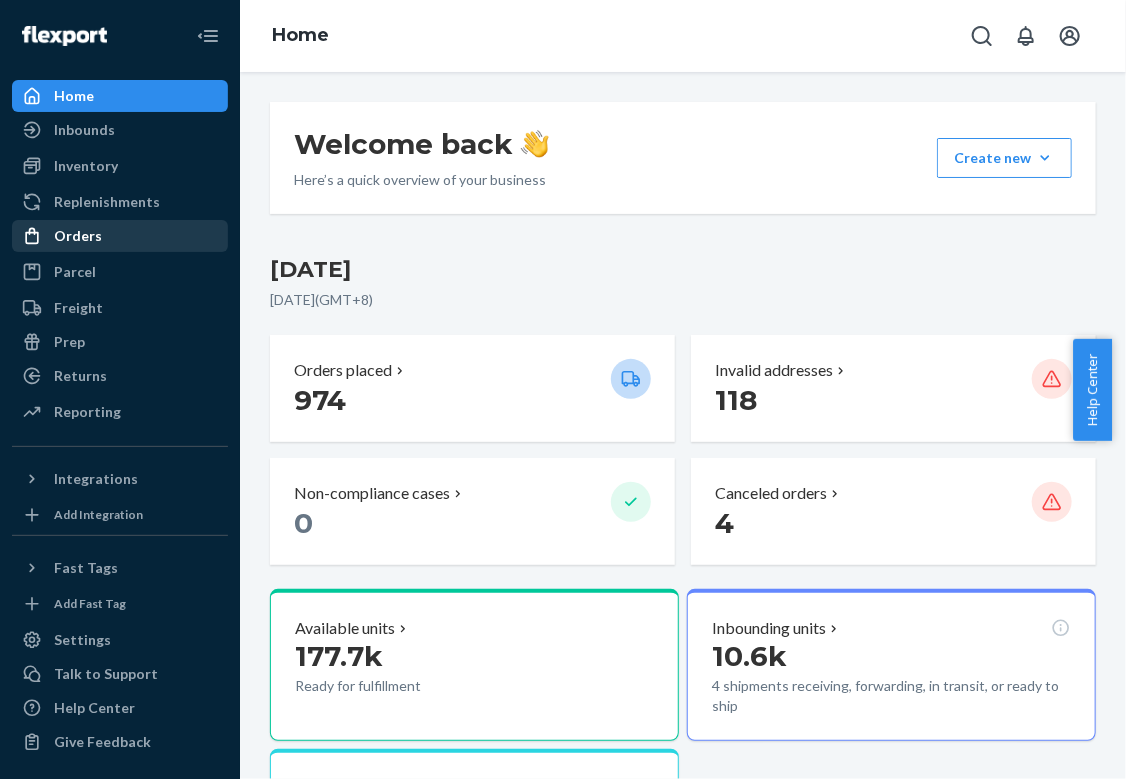 click on "Orders" at bounding box center (120, 236) 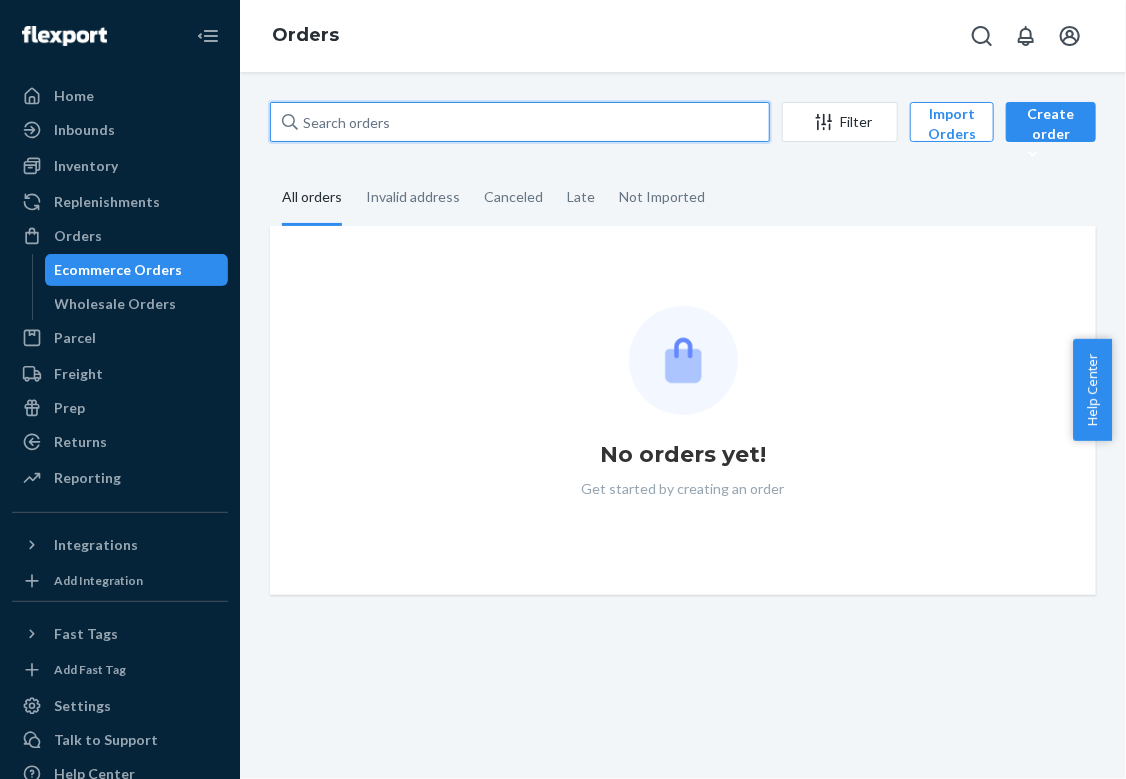 click at bounding box center [520, 122] 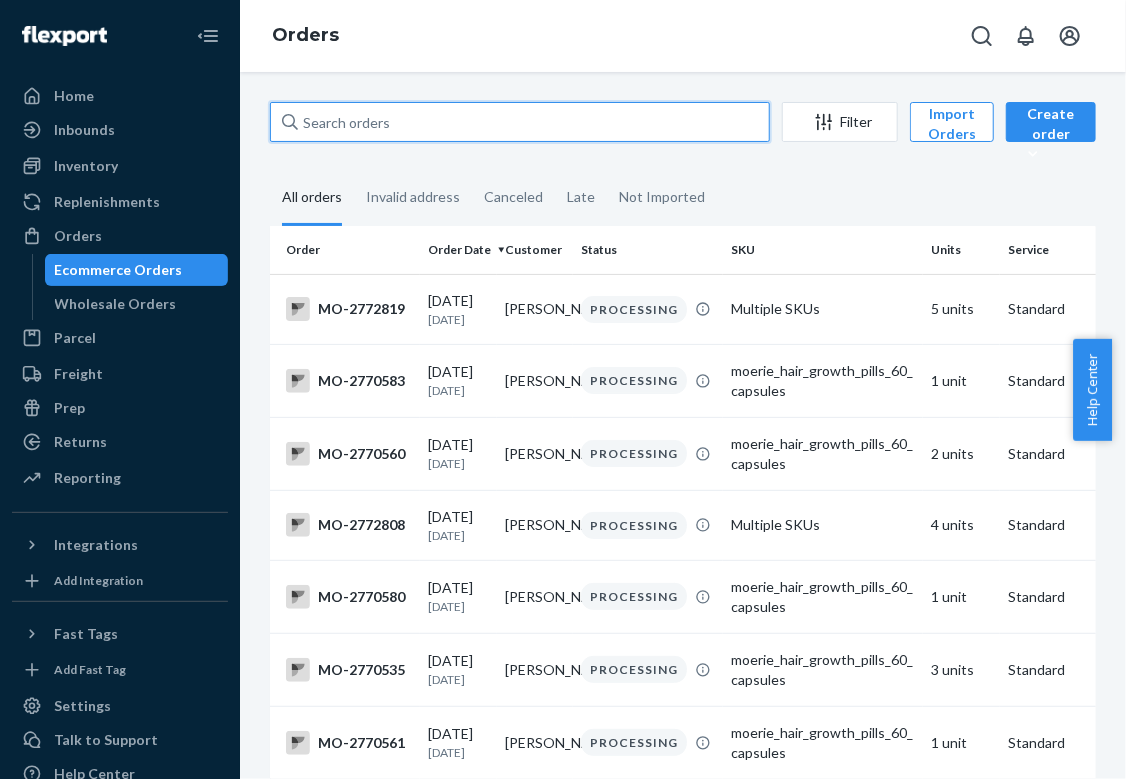 paste on "2693841" 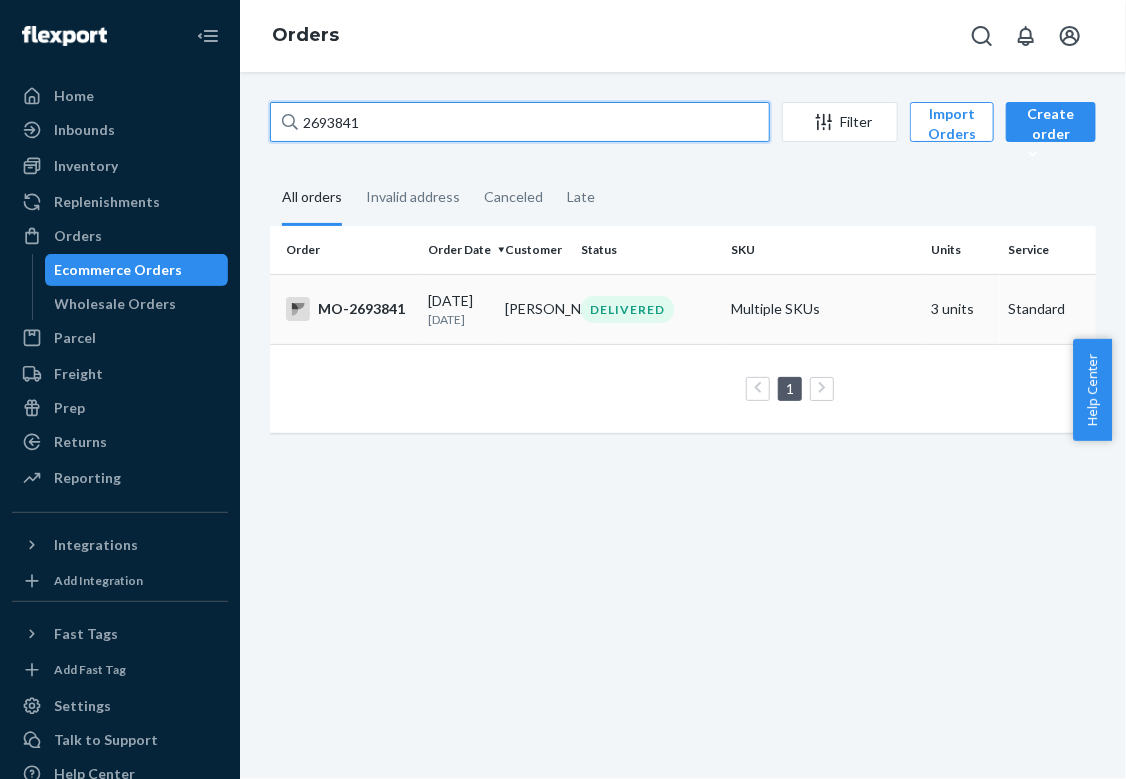 type on "2693841" 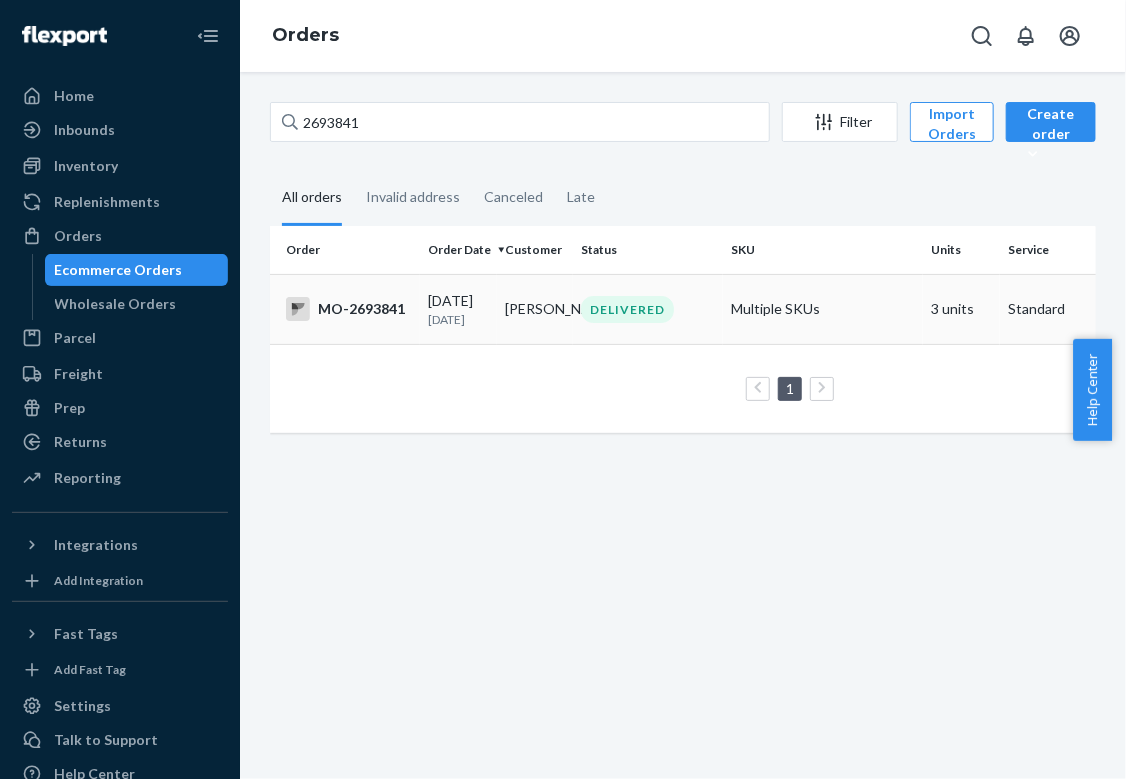 click on "[DATE] [DATE]" at bounding box center (458, 309) 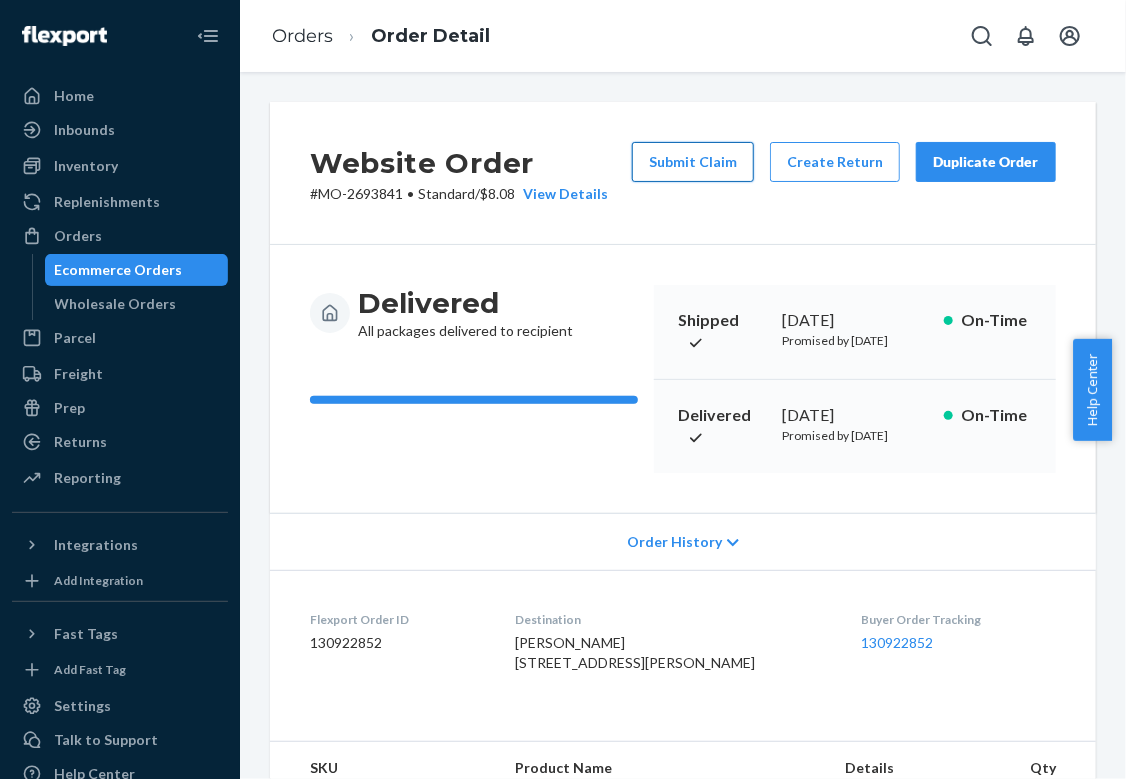 click on "Submit Claim" at bounding box center (693, 162) 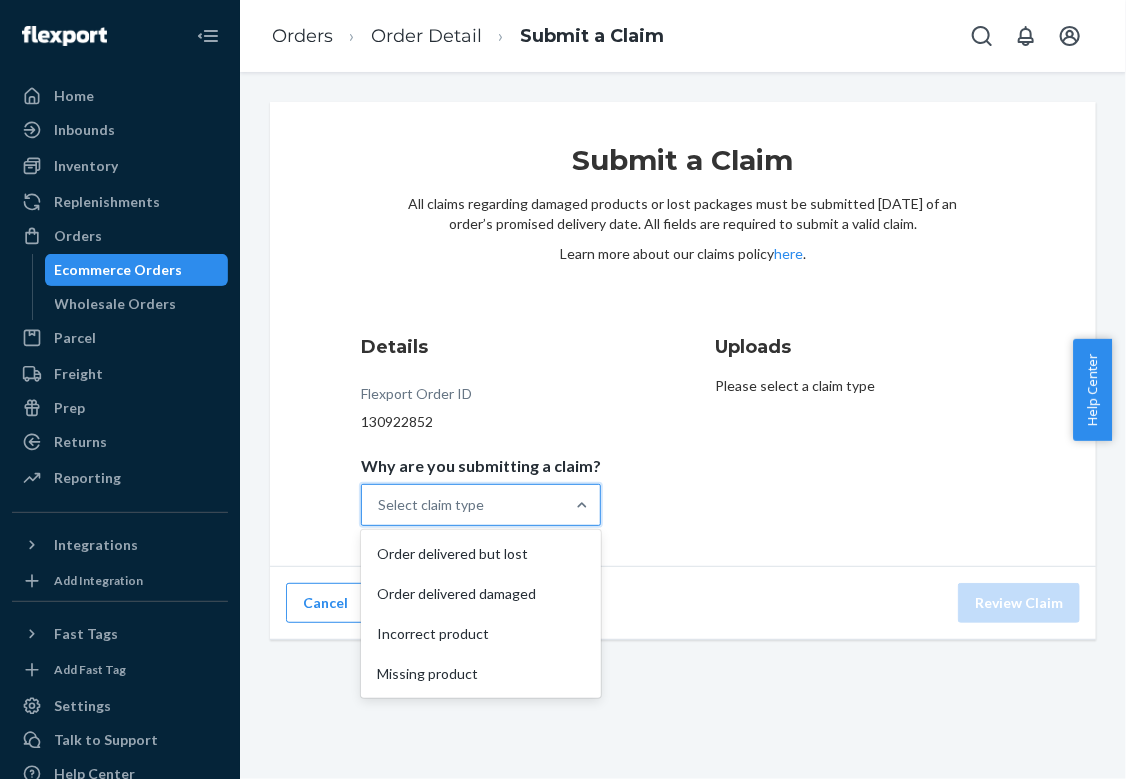 click on "Select claim type" at bounding box center [431, 505] 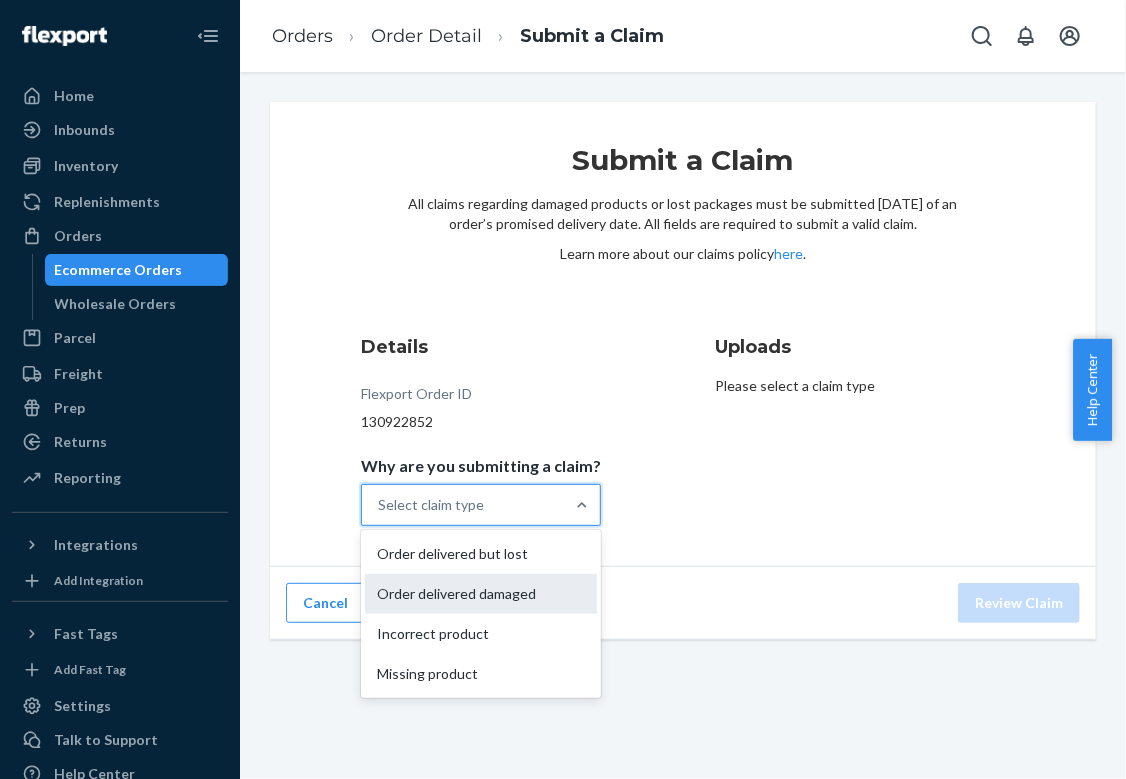 click on "Order delivered damaged" at bounding box center [481, 594] 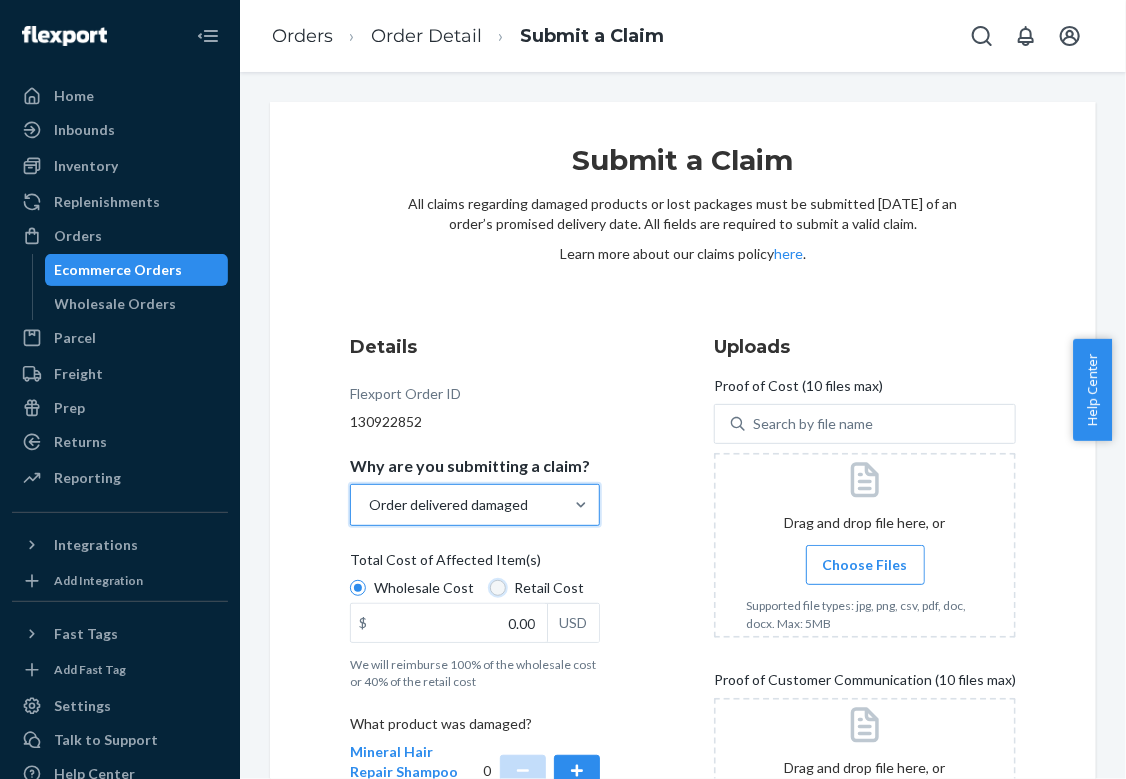 click on "Retail Cost" at bounding box center [498, 588] 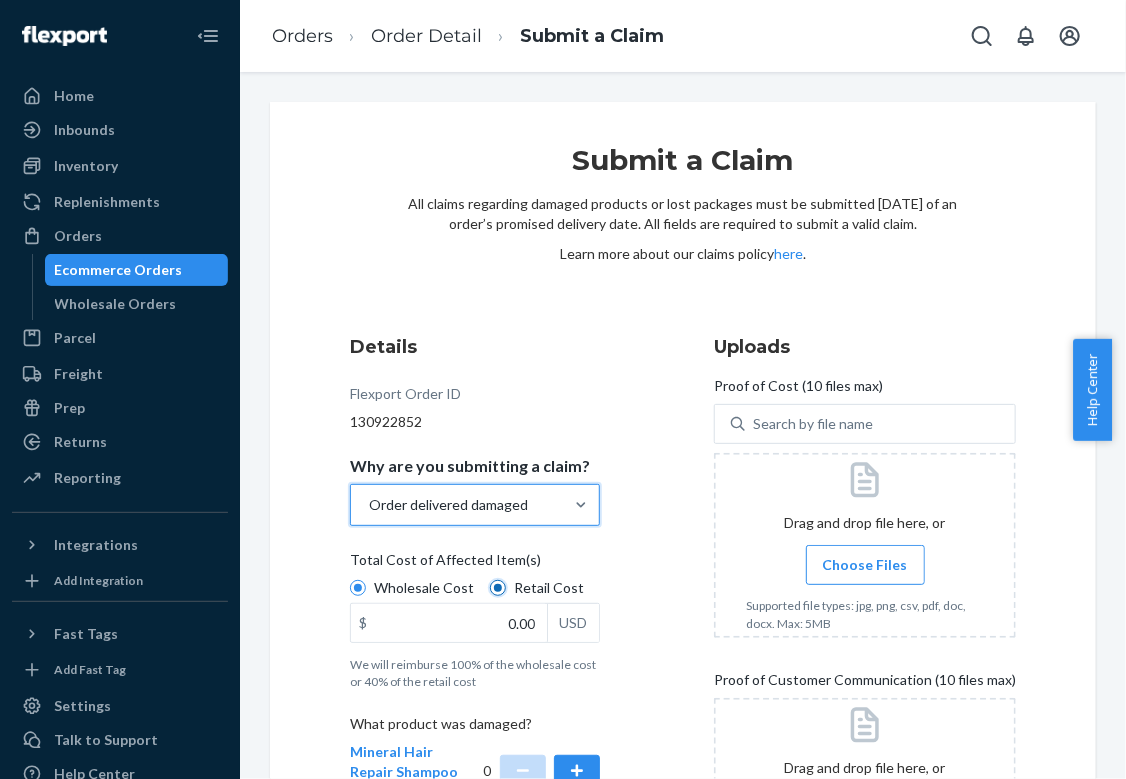 radio on "true" 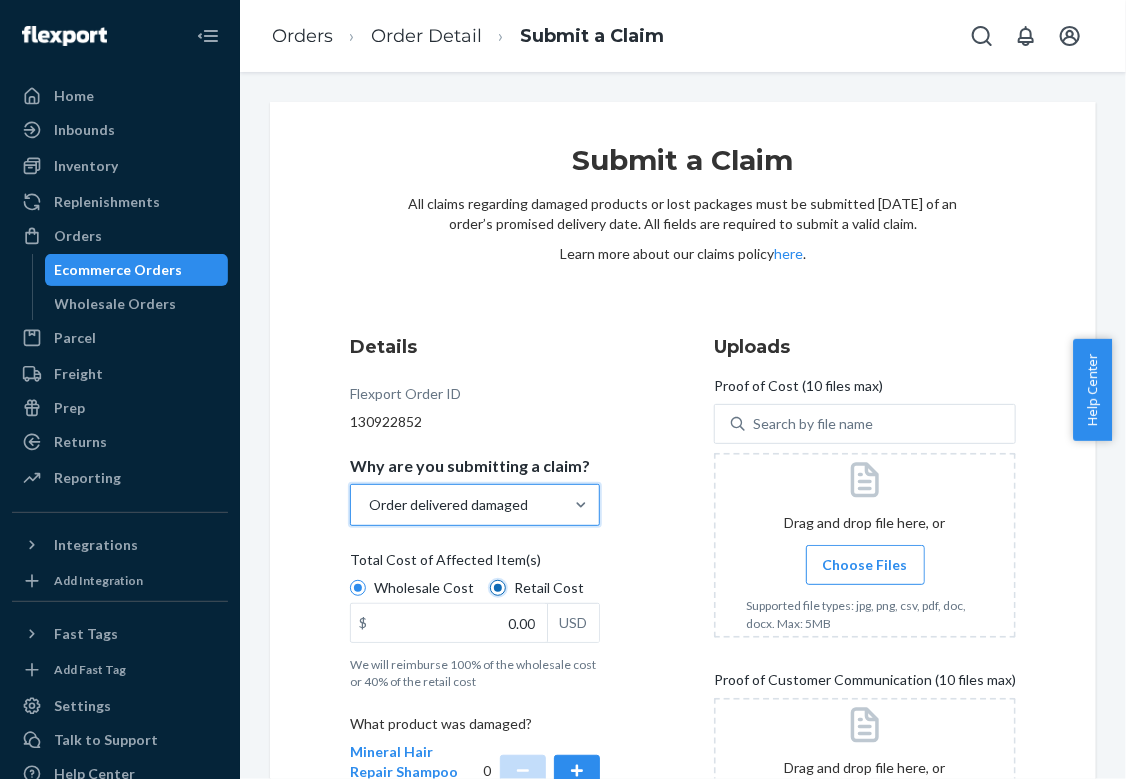 radio on "false" 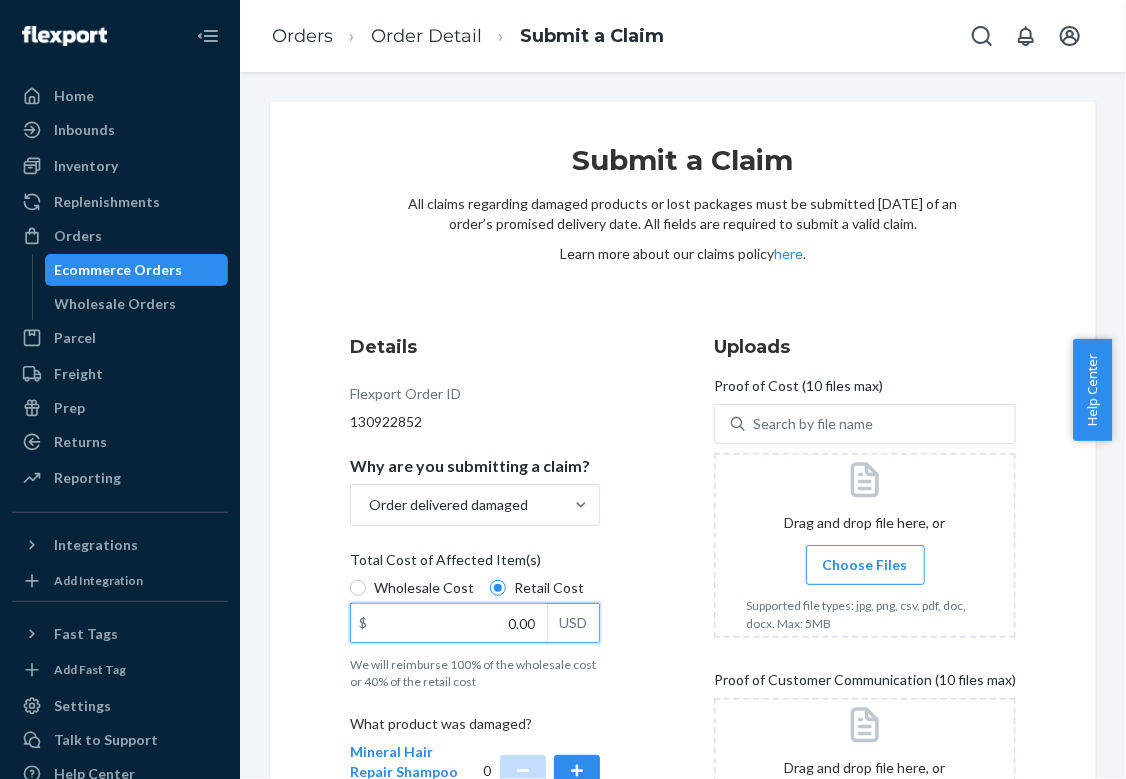 click on "0.00" at bounding box center [449, 623] 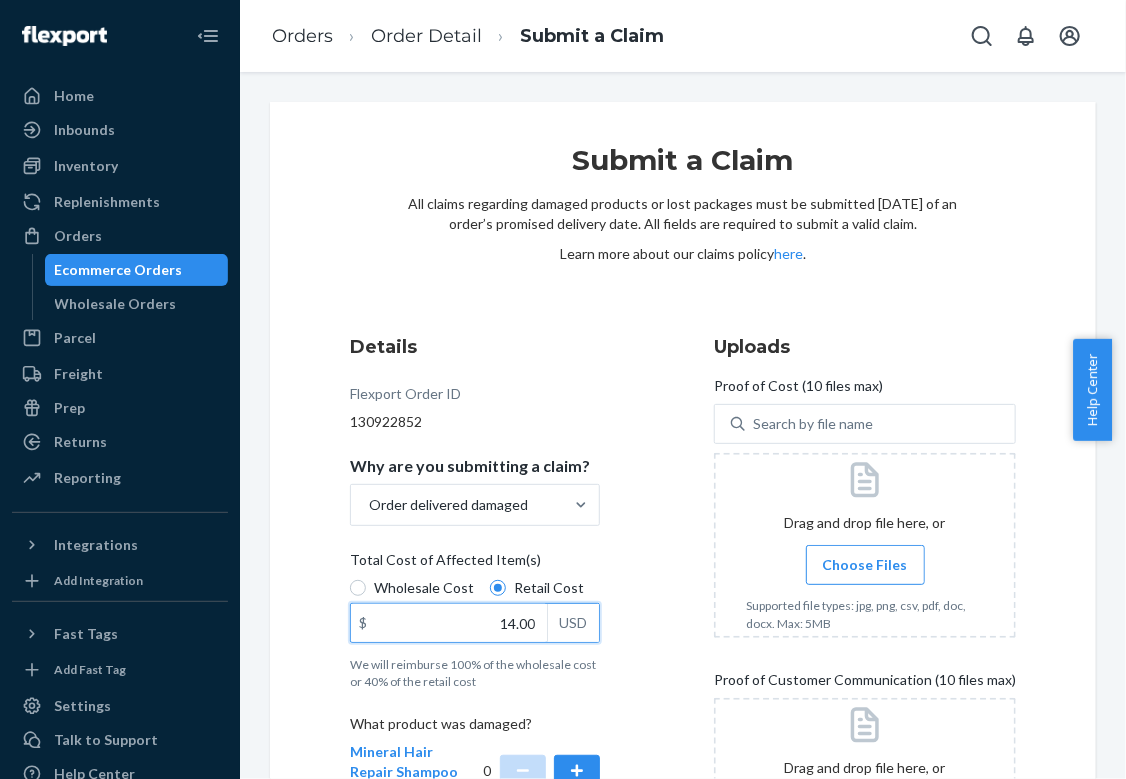type on "14.00" 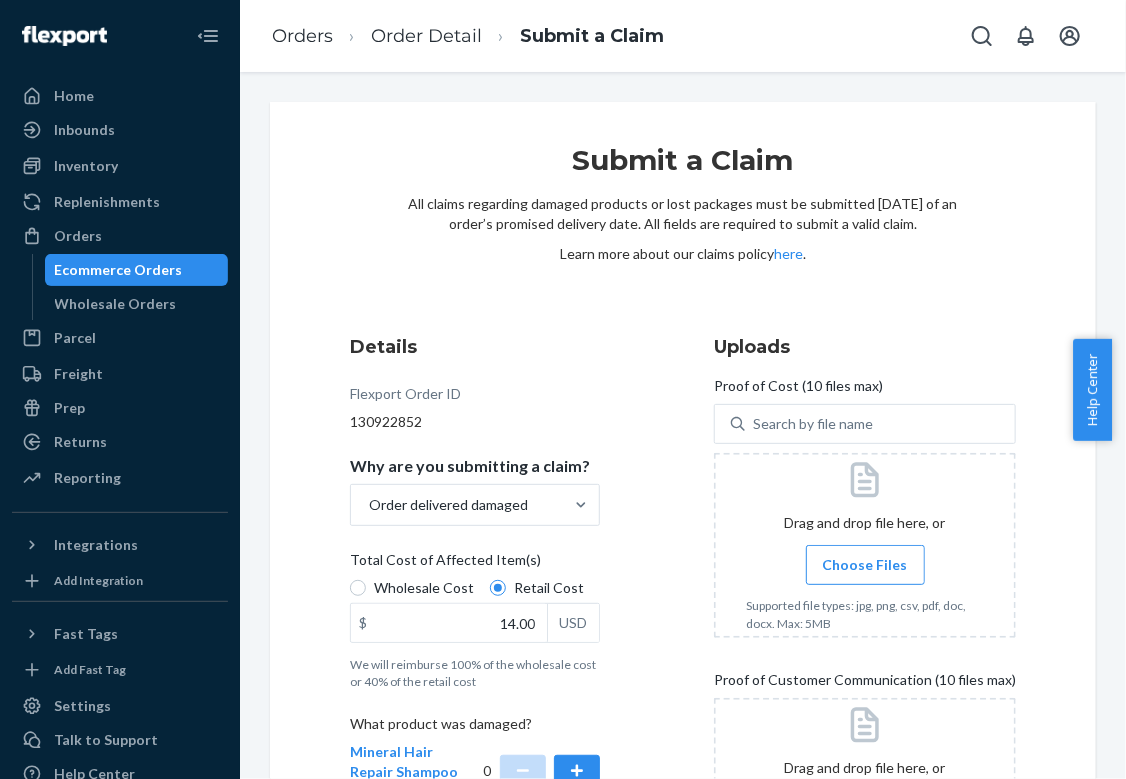 click on "Choose Files" at bounding box center [865, 565] 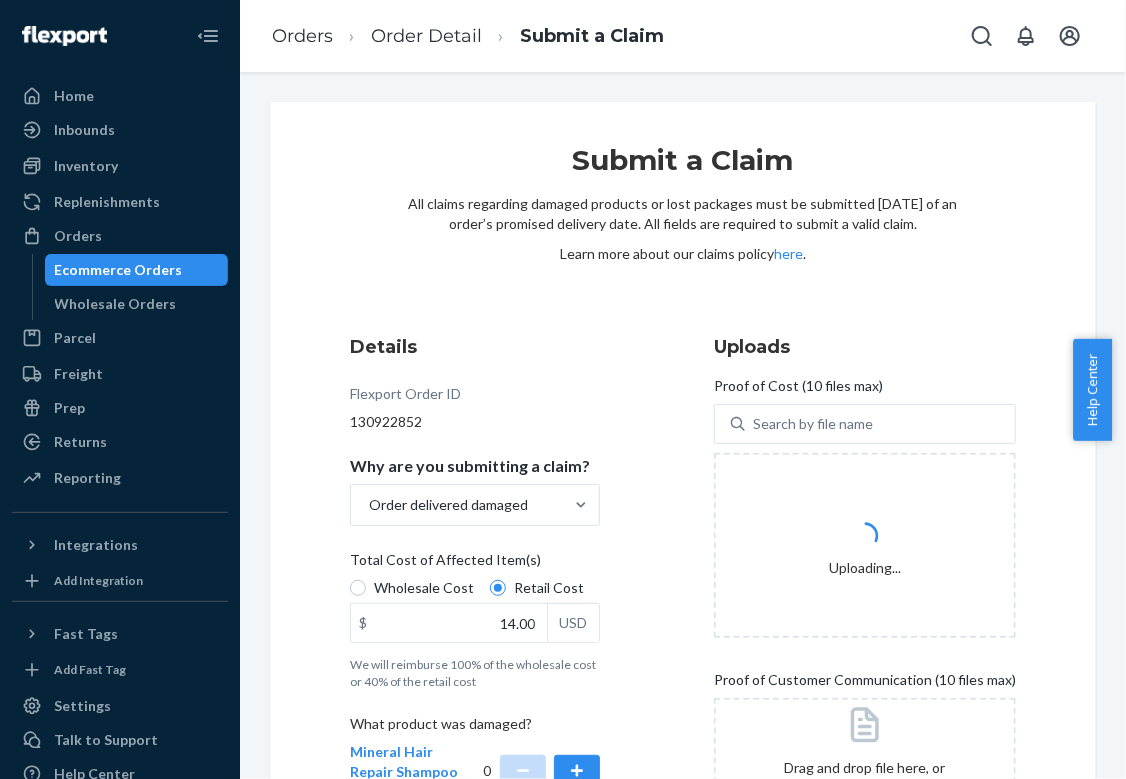 drag, startPoint x: 1117, startPoint y: 363, endPoint x: 952, endPoint y: 388, distance: 166.8832 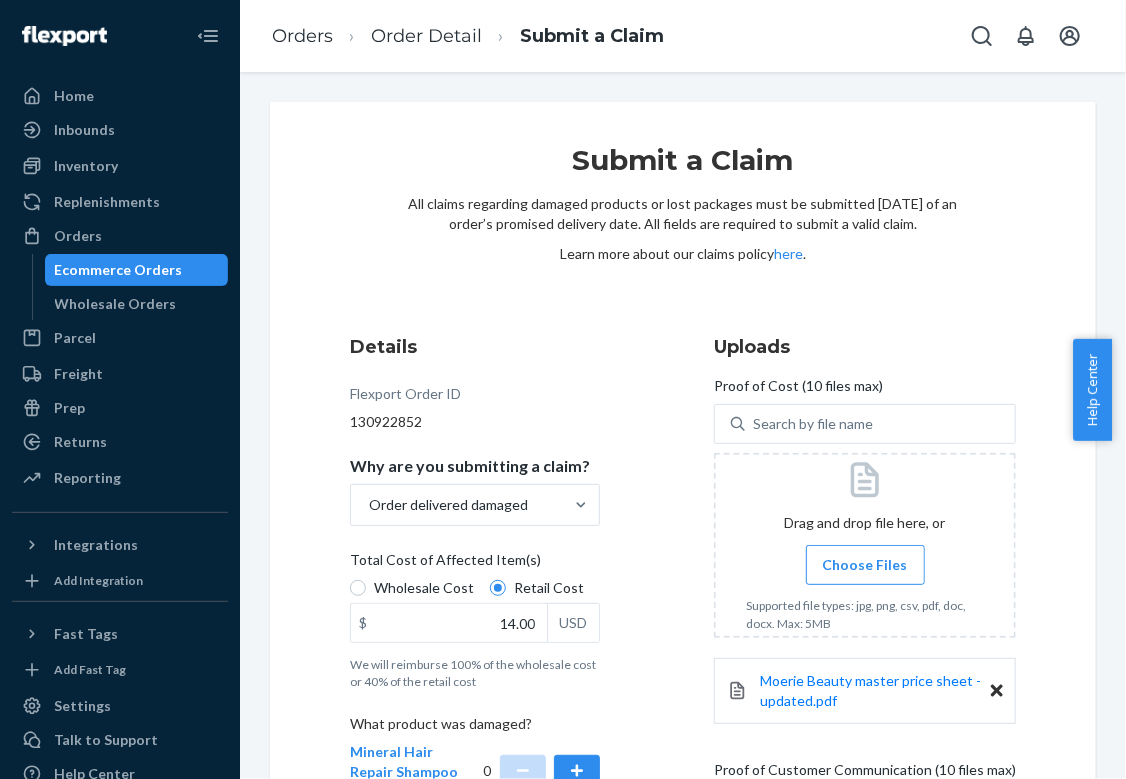 drag, startPoint x: 1120, startPoint y: 453, endPoint x: 1126, endPoint y: 522, distance: 69.260376 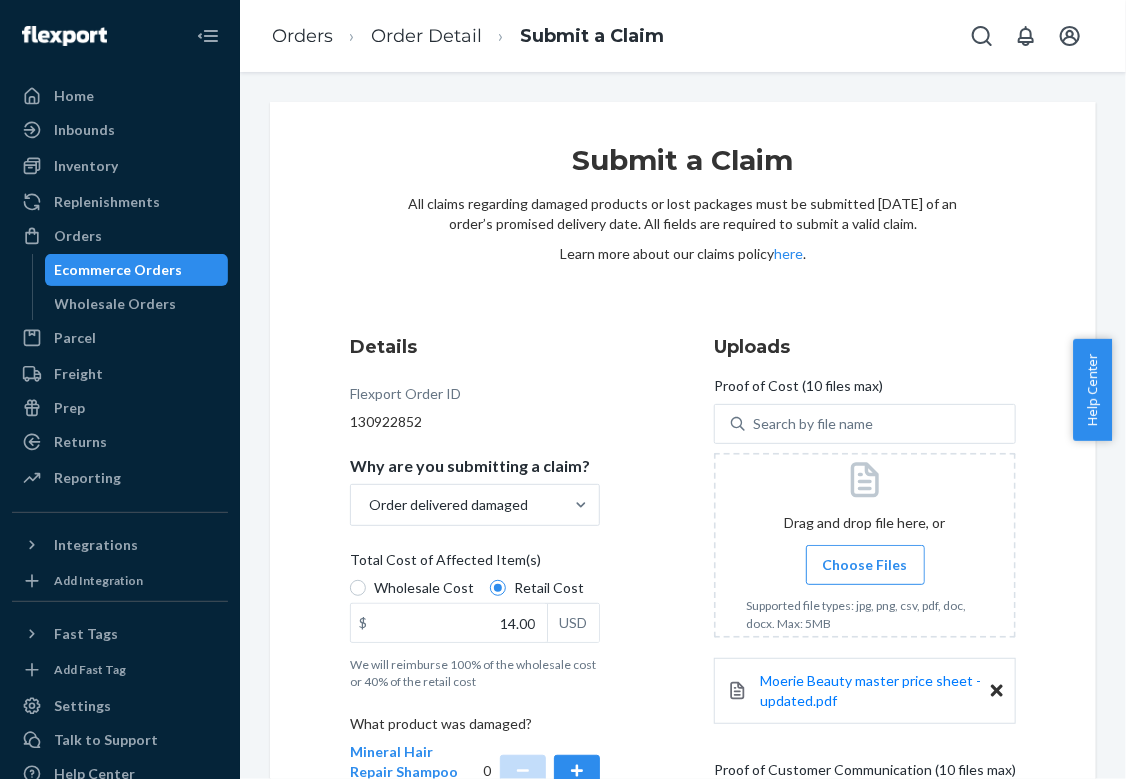 click on "Home Inbounds Shipping Plans Problems Inventory Products Branded Packaging Replenishments Orders Ecommerce Orders Wholesale Orders Parcel Parcel orders Integrations Freight Prep Returns All Returns Settings Packages Reporting Reports Analytics Integrations Add Integration Fast Tags Add Fast Tag Settings Talk to Support Help Center Give Feedback Orders Order Detail Submit a Claim Submit a Claim All claims regarding damaged products or lost packages must be submitted [DATE] of an order’s promised delivery date. All fields are required to submit a valid claim. Learn more about our claims policy  here . Details Flexport Order ID 130922852 Why are you submitting a claim? Order delivered damaged Total Cost of Affected Item(s) Wholesale Cost Retail Cost $ 14.00 USD We will reimburse 100% of the wholesale cost or 40% of the retail cost What product was damaged? Mineral Hair Repair Shampoo DMBJKW3XM3J 0 Mineral Hair Repair Conditioner DPFKPGGCCXY 0 Ultimate Mineral Hair Growth Serum Spray DPJRVLKLCRY 0" at bounding box center [563, 389] 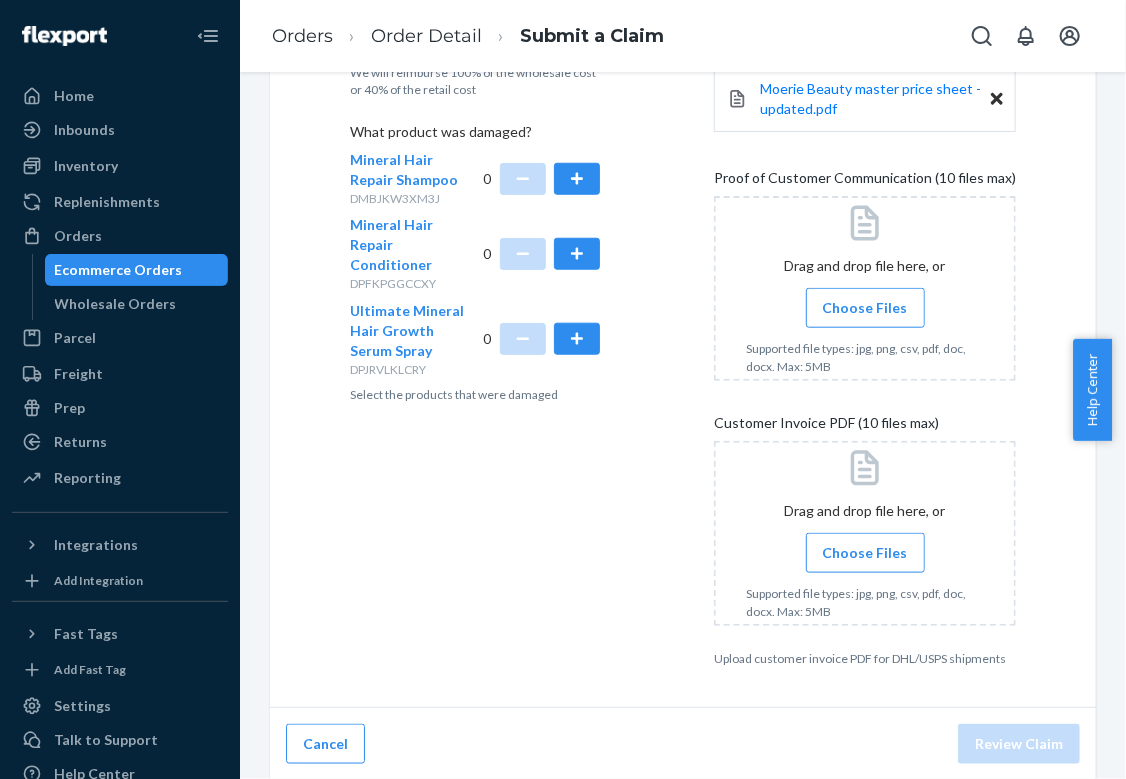 click on "Submit a Claim All claims regarding damaged products or lost packages must be submitted [DATE] of an order’s promised delivery date. All fields are required to submit a valid claim. Learn more about our claims policy  here . Details Flexport Order ID 130922852 Why are you submitting a claim? Order delivered damaged Total Cost of Affected Item(s) Wholesale Cost Retail Cost $ 14.00 USD We will reimburse 100% of the wholesale cost or 40% of the retail cost What product was damaged? Mineral Hair Repair Shampoo DMBJKW3XM3J 0 Mineral Hair Repair Conditioner DPFKPGGCCXY 0 Ultimate Mineral Hair Growth Serum Spray DPJRVLKLCRY 0 Select the products that were damaged Uploads Proof of Cost (10 files max) Search by file name Drag and drop file here, or Choose Files Supported file types: jpg, png, csv, pdf, doc, docx.  Max: 5MB Moerie Beauty master price sheet - updated.pdf Proof of Customer Communication (10 files max) Drag and drop file here, or Choose Files Customer Invoice PDF (10 files max) Choose Files" at bounding box center [683, 109] 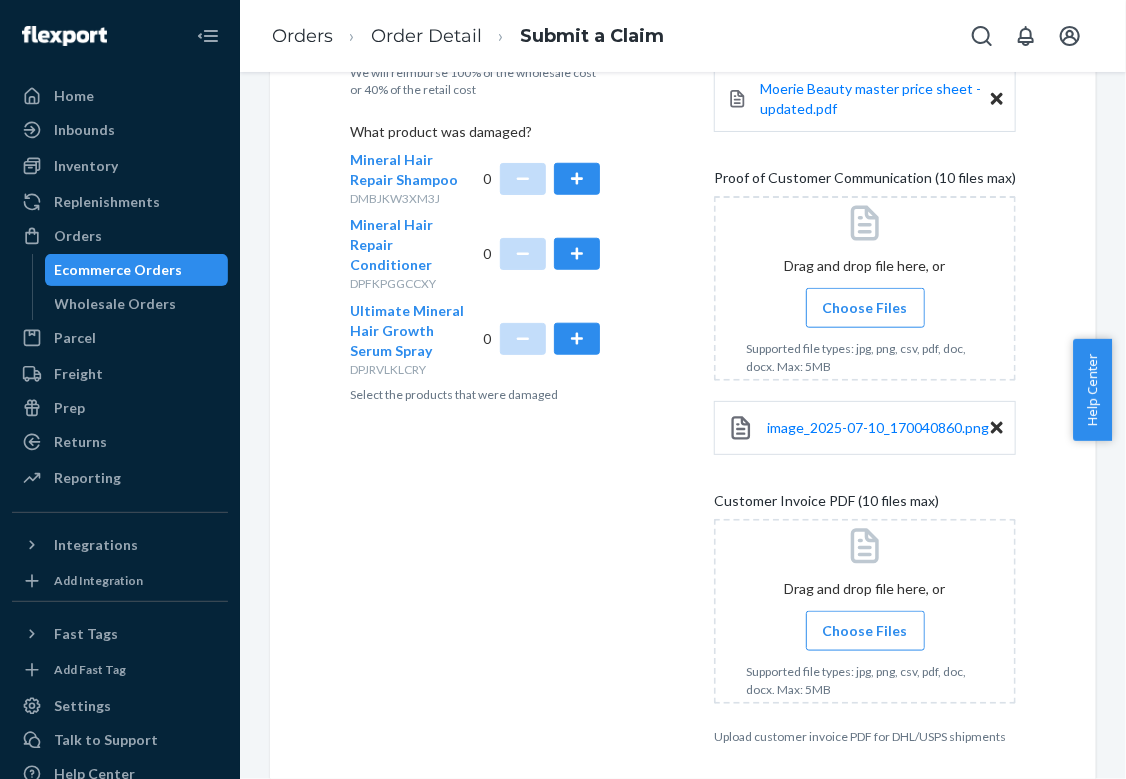 click on "Choose Files" at bounding box center (865, 308) 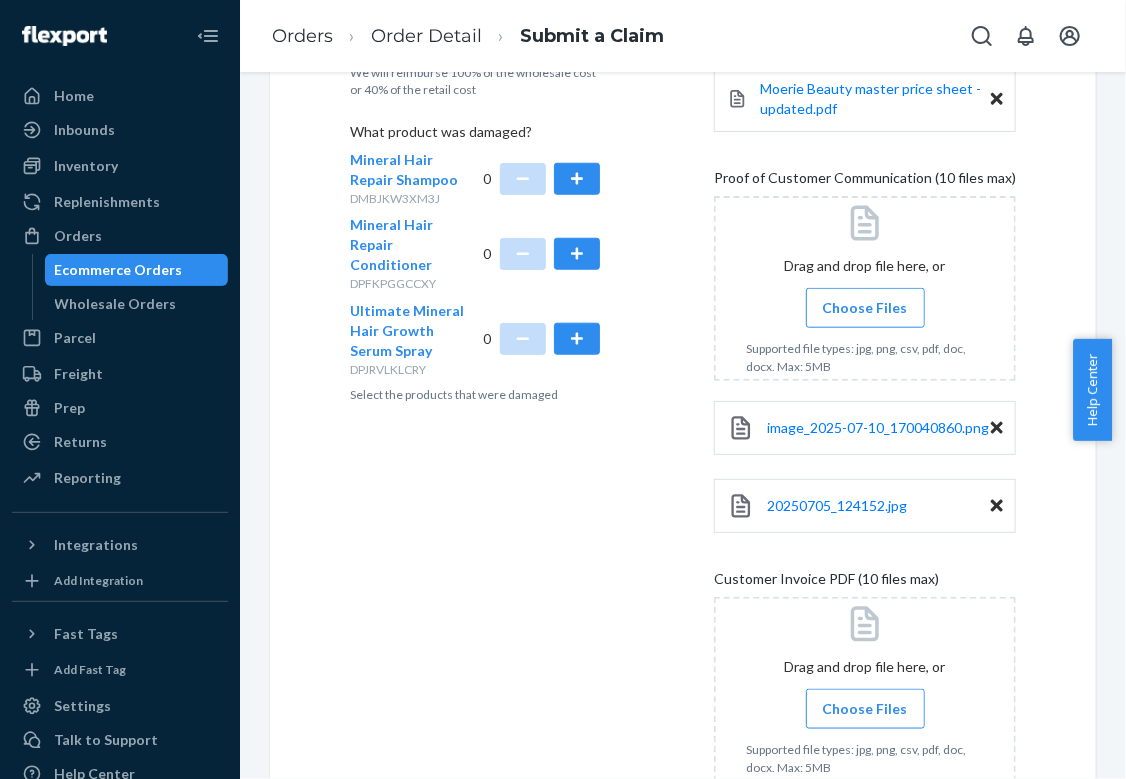 click on "Choose Files" at bounding box center (865, 308) 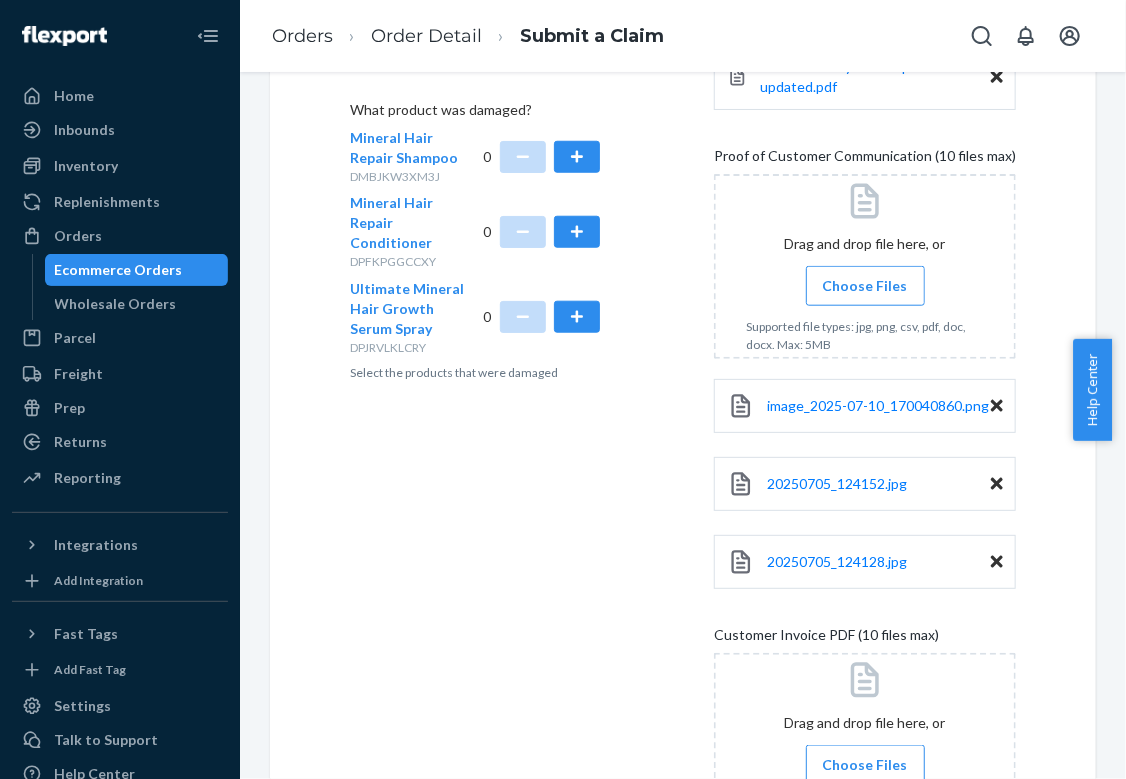 scroll, scrollTop: 551, scrollLeft: 0, axis: vertical 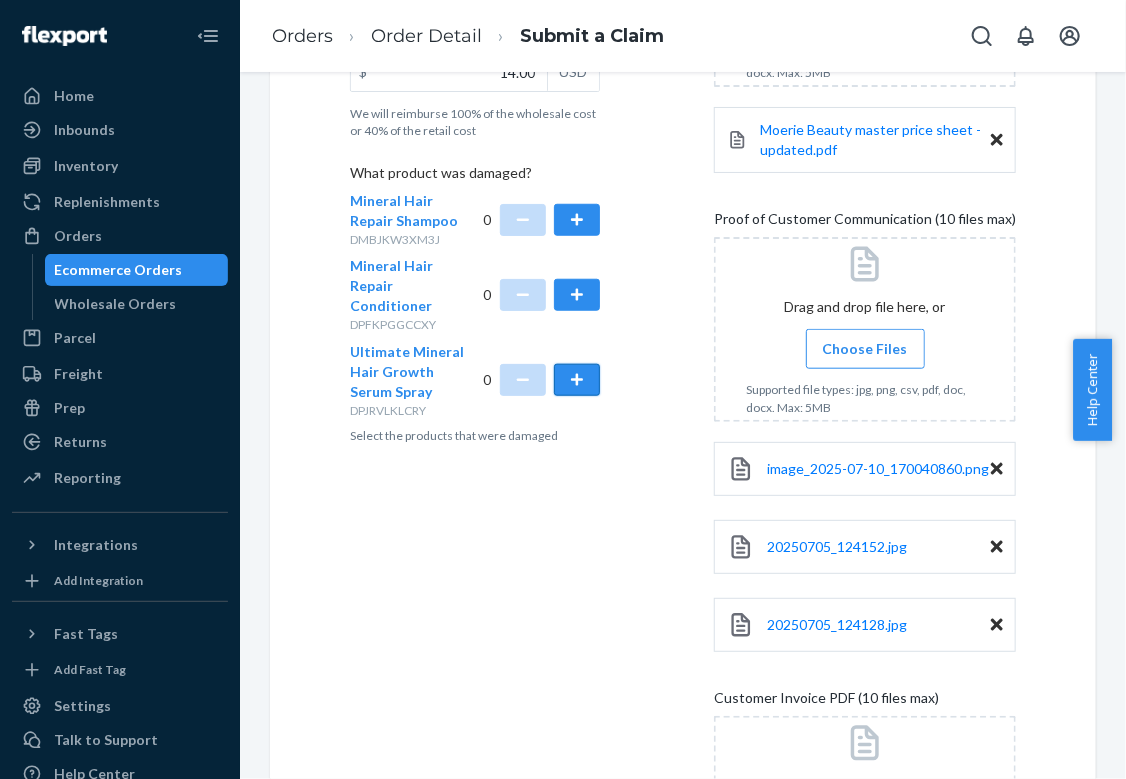 click at bounding box center (577, 380) 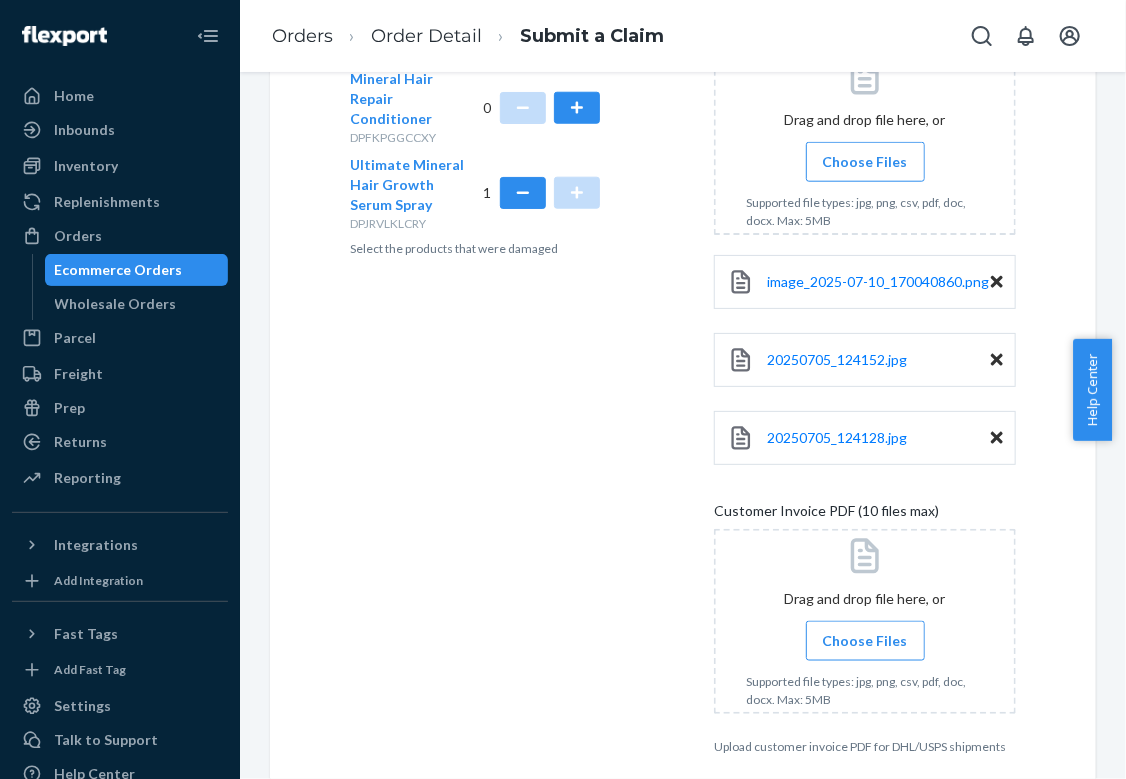 scroll, scrollTop: 748, scrollLeft: 0, axis: vertical 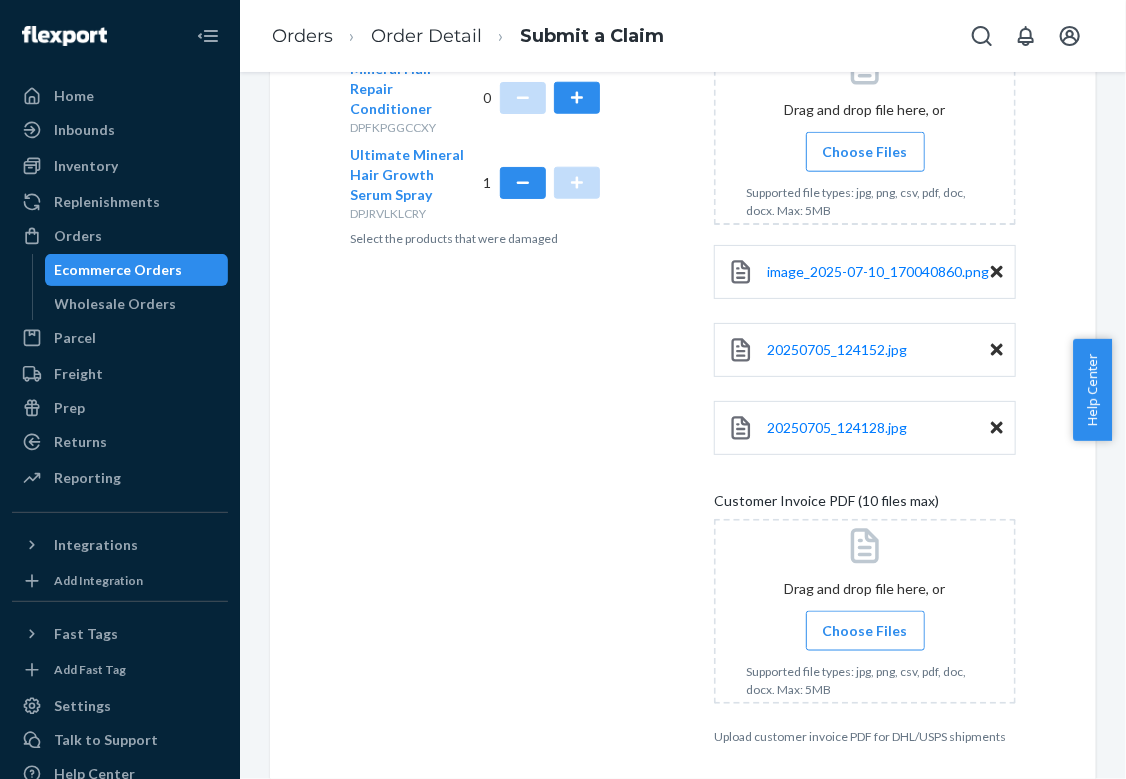click on "Choose Files" at bounding box center [865, 631] 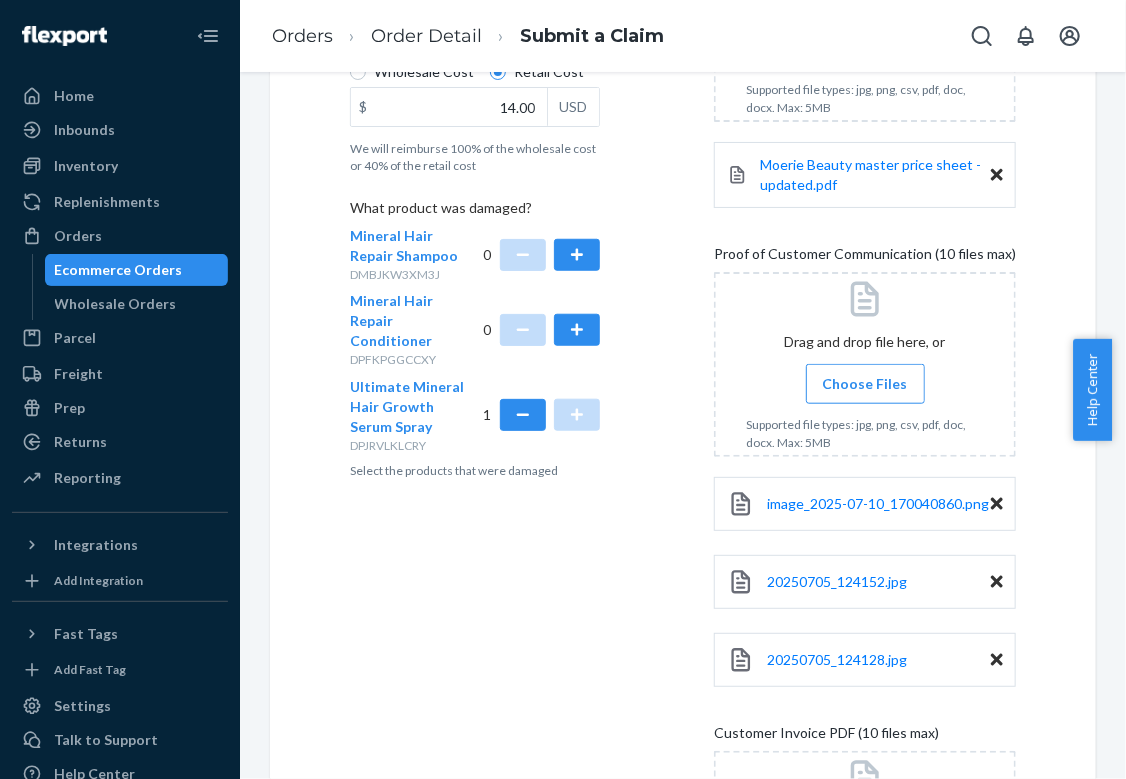 scroll, scrollTop: 512, scrollLeft: 0, axis: vertical 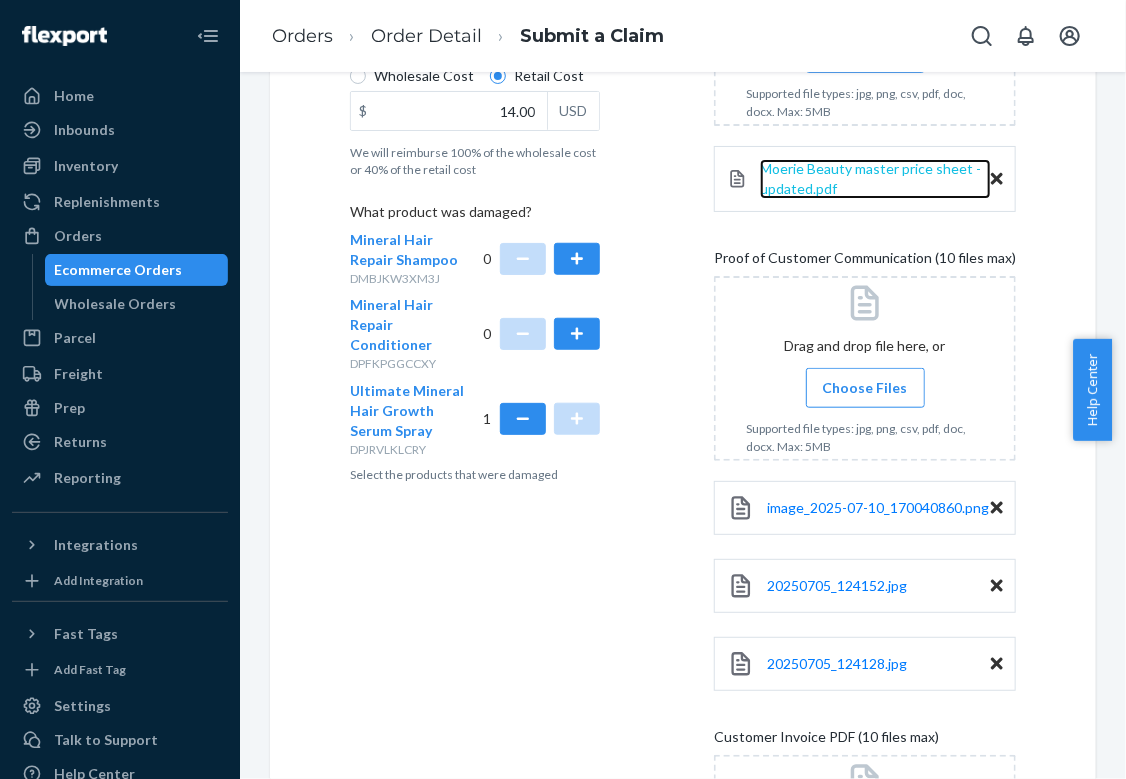 click on "Moerie Beauty master price sheet - updated.pdf" at bounding box center [870, 178] 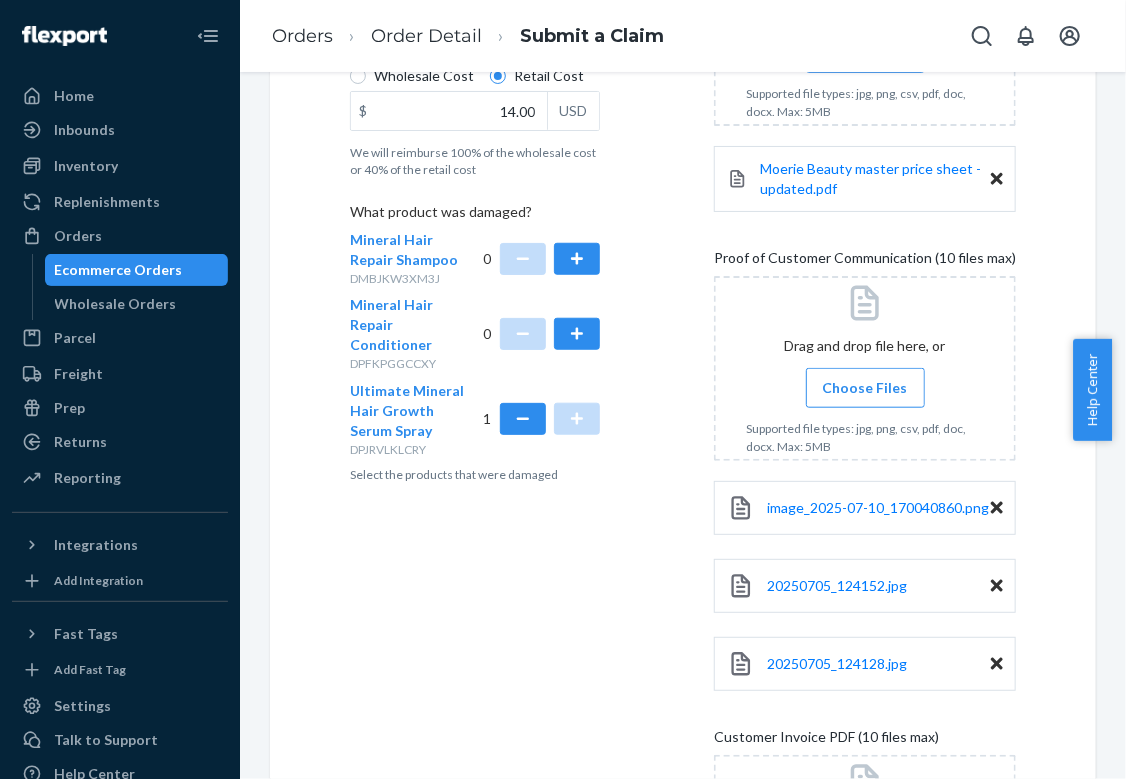 drag, startPoint x: 1117, startPoint y: 405, endPoint x: 1133, endPoint y: 519, distance: 115.11733 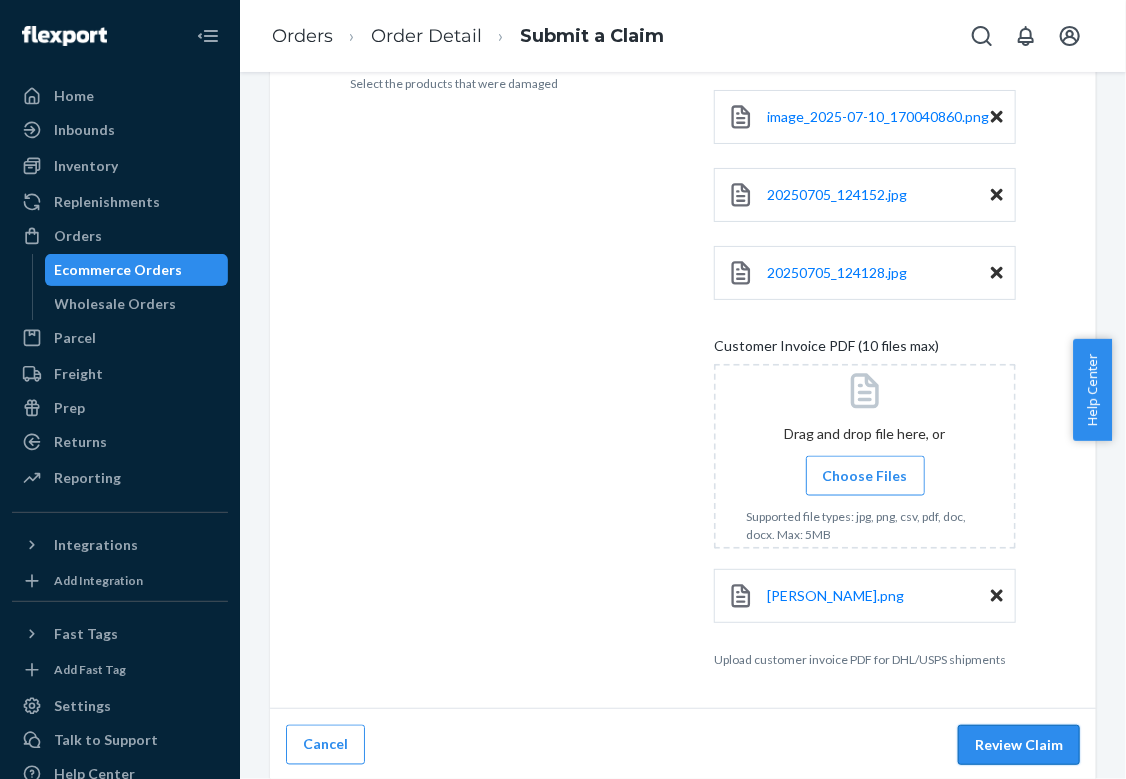 click on "Review Claim" at bounding box center (1019, 745) 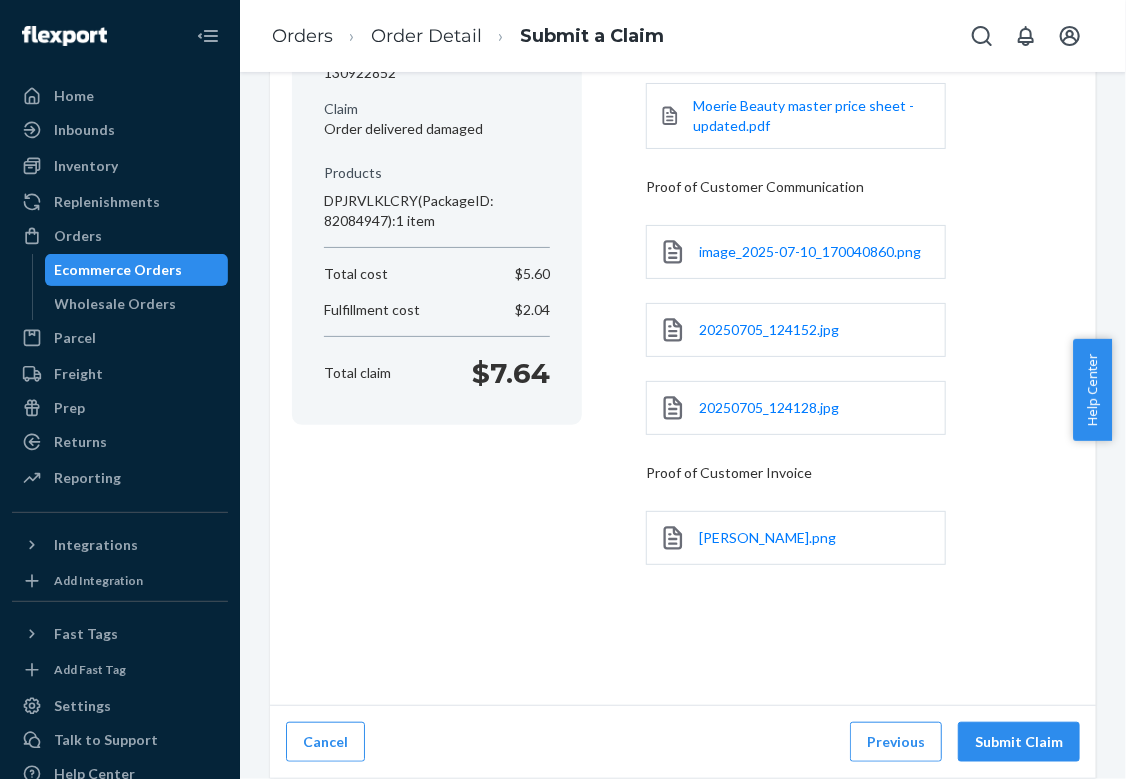 scroll, scrollTop: 267, scrollLeft: 0, axis: vertical 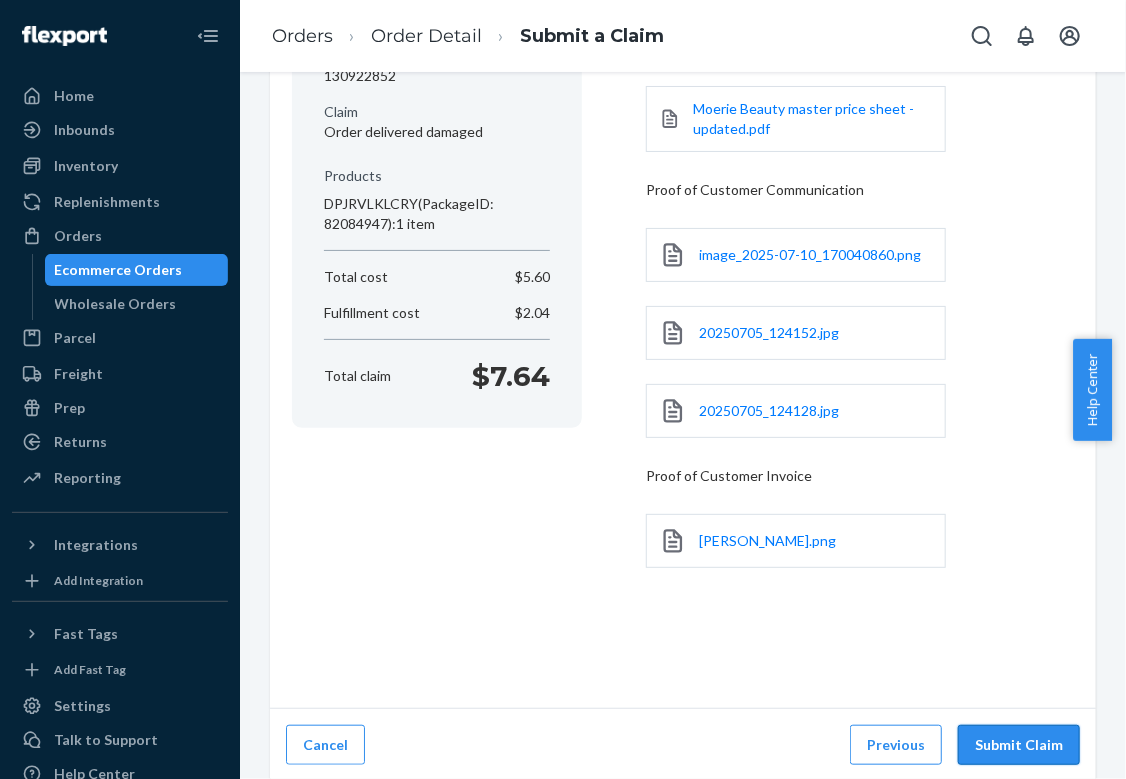 click on "Submit Claim" at bounding box center (1019, 745) 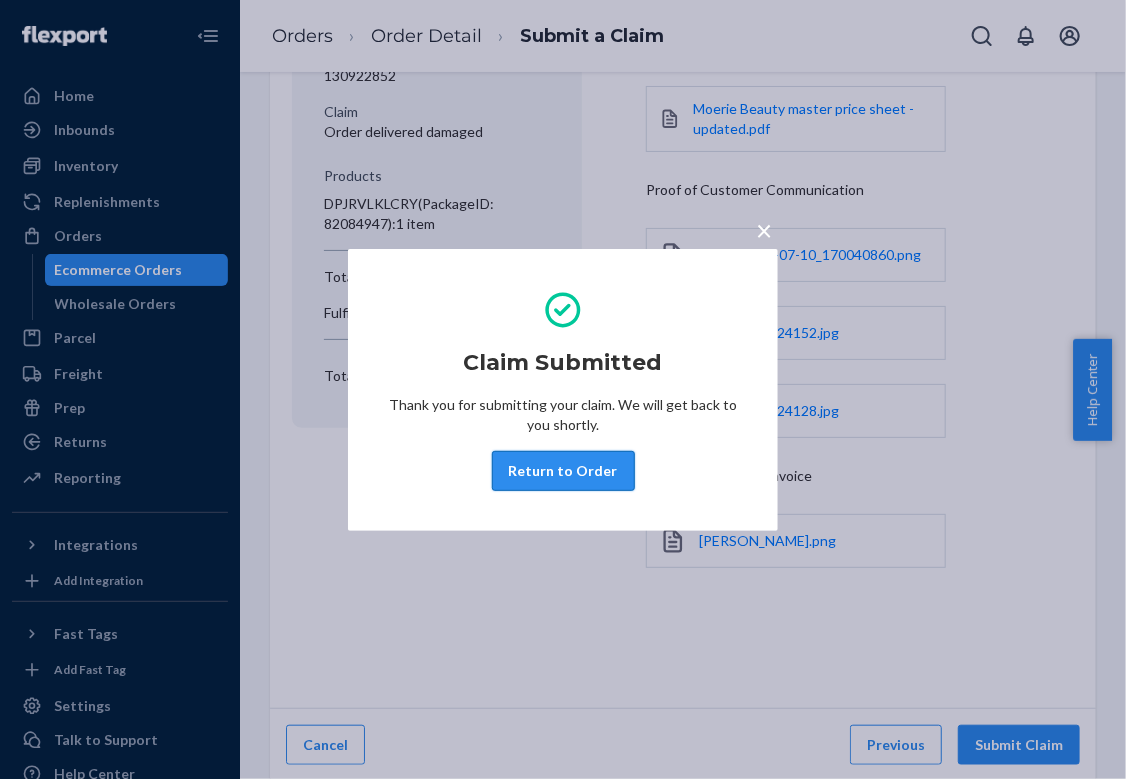 click on "Return to Order" at bounding box center [563, 471] 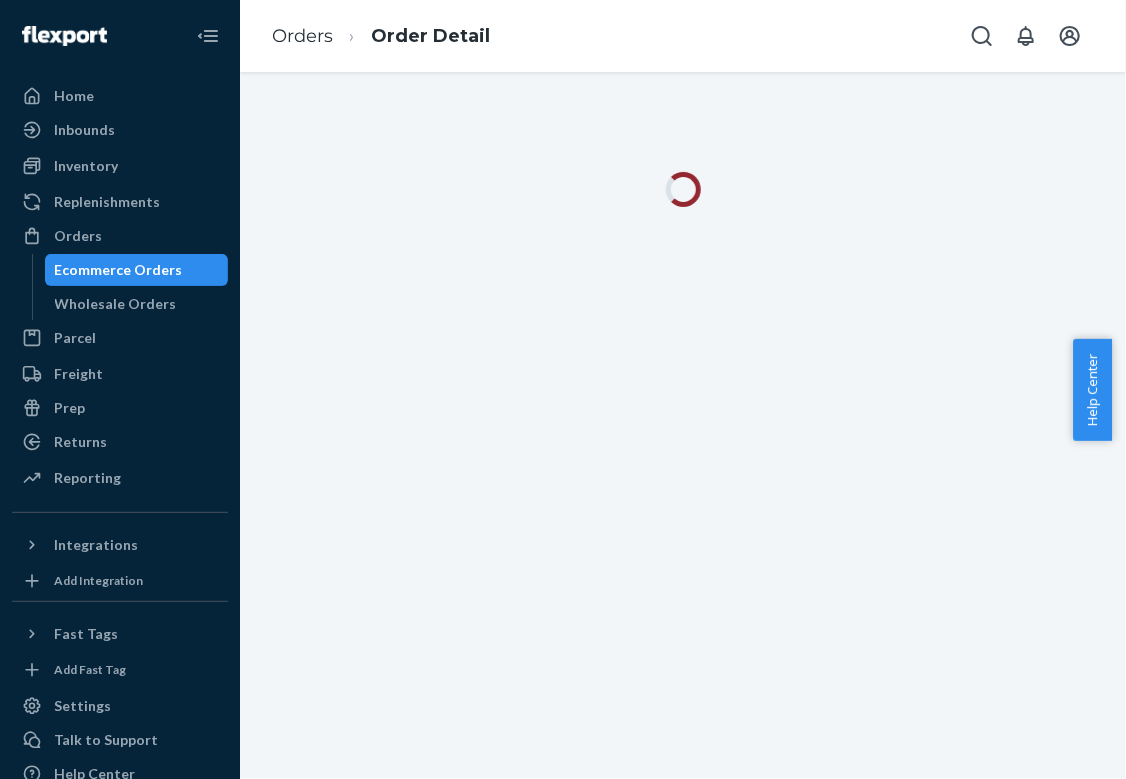 scroll, scrollTop: 0, scrollLeft: 0, axis: both 